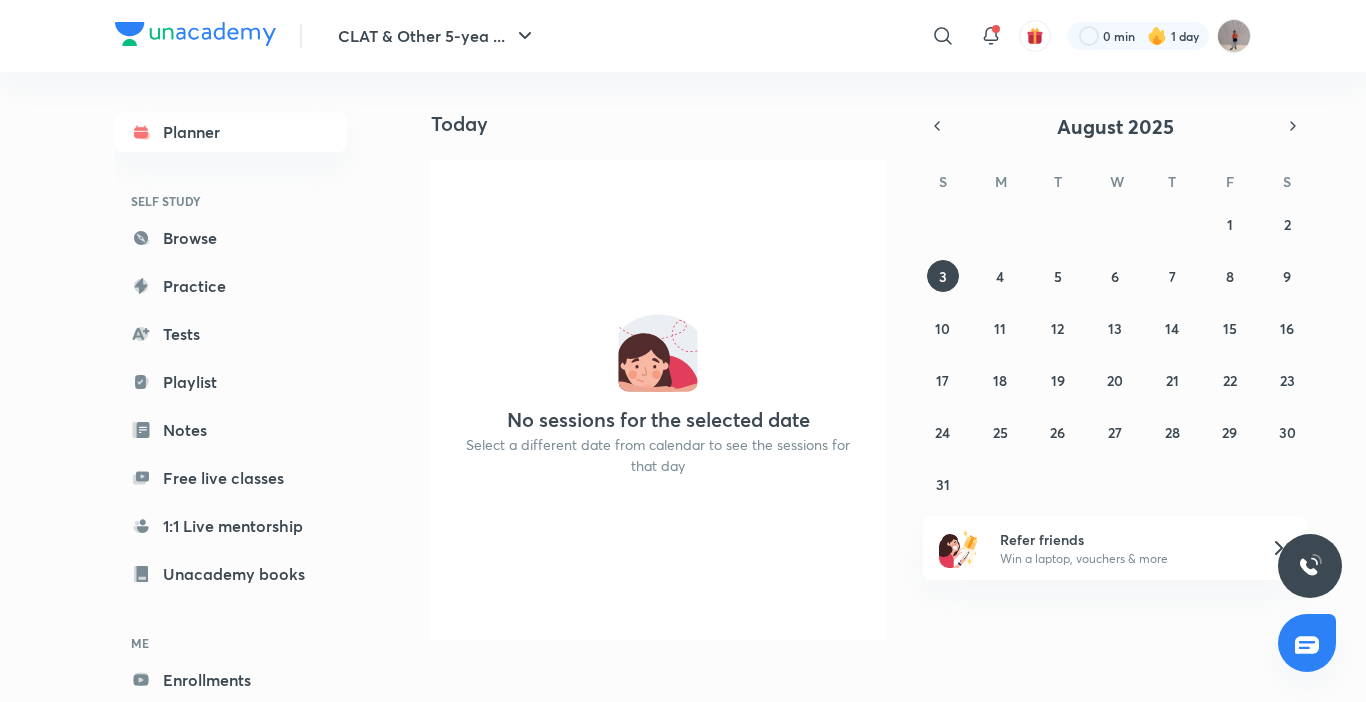 scroll, scrollTop: 0, scrollLeft: 0, axis: both 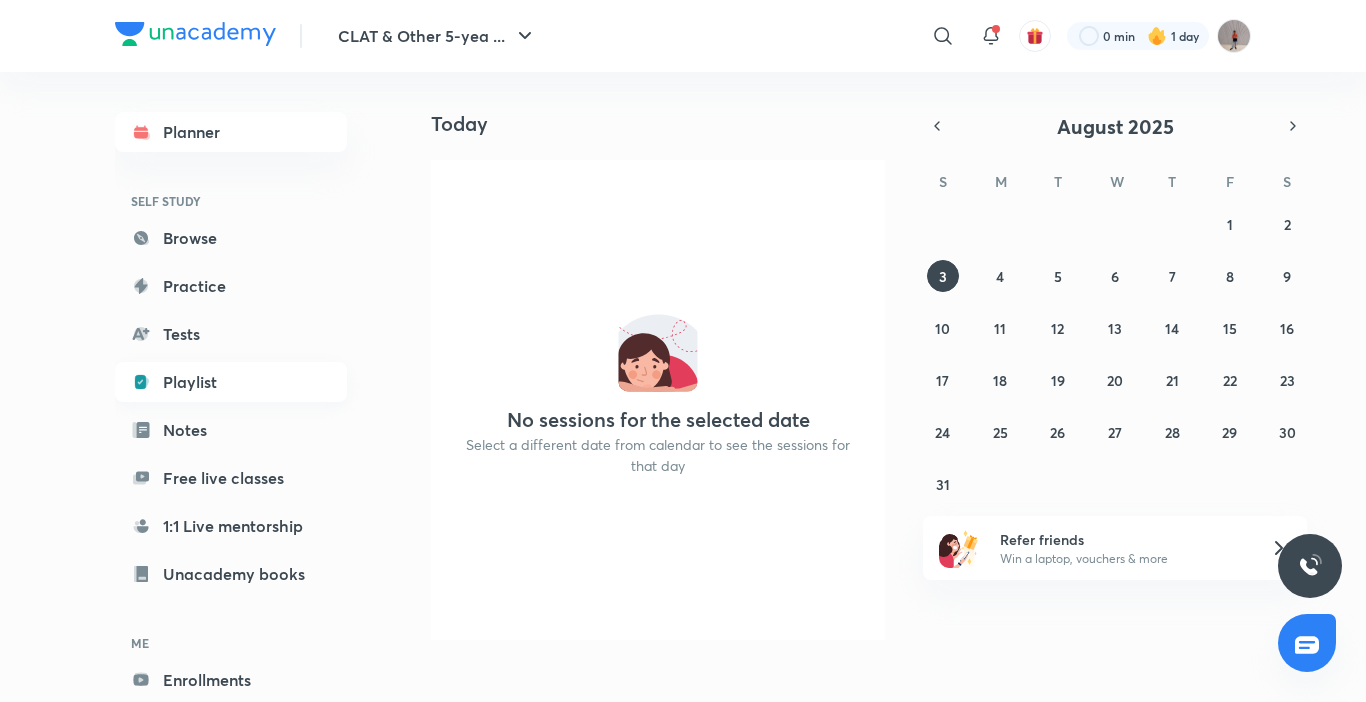 click on "Playlist" at bounding box center (231, 382) 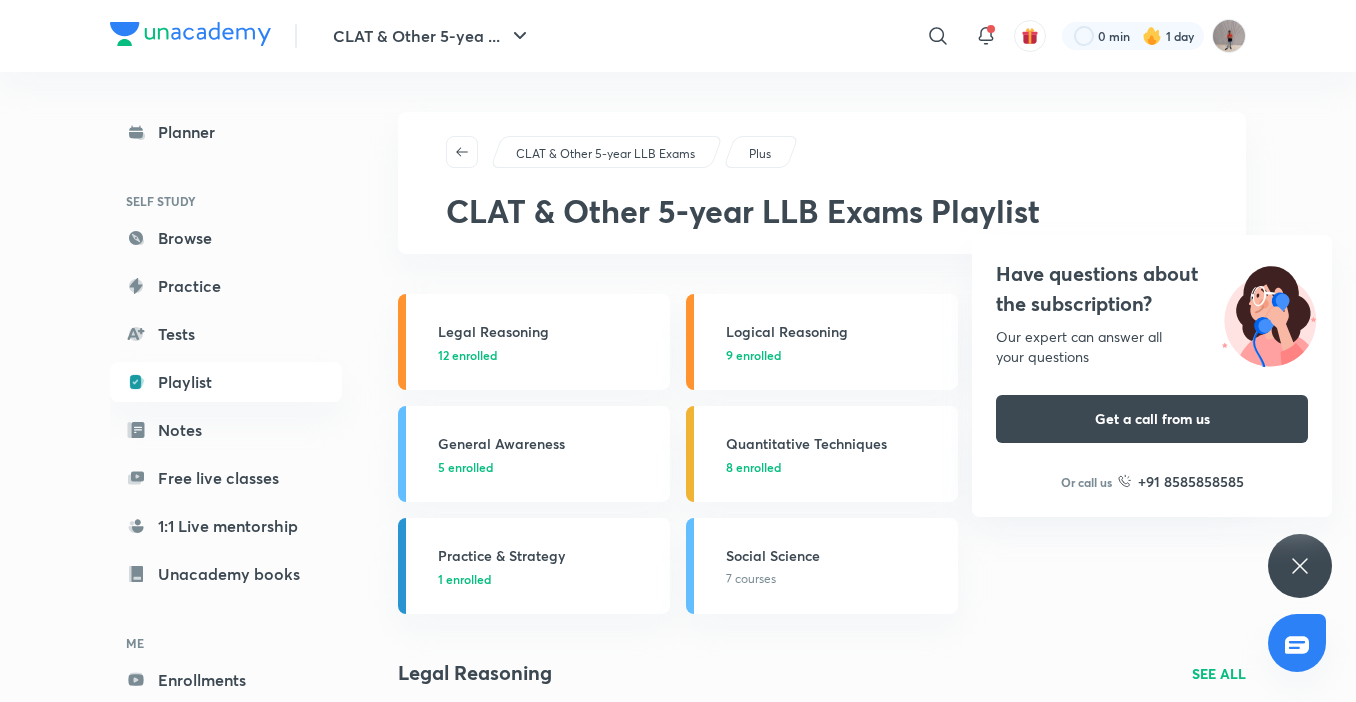 click on "Have questions about the subscription? Our expert can answer all your questions Get a call from us Or call us +91 8585858585" at bounding box center [1300, 566] 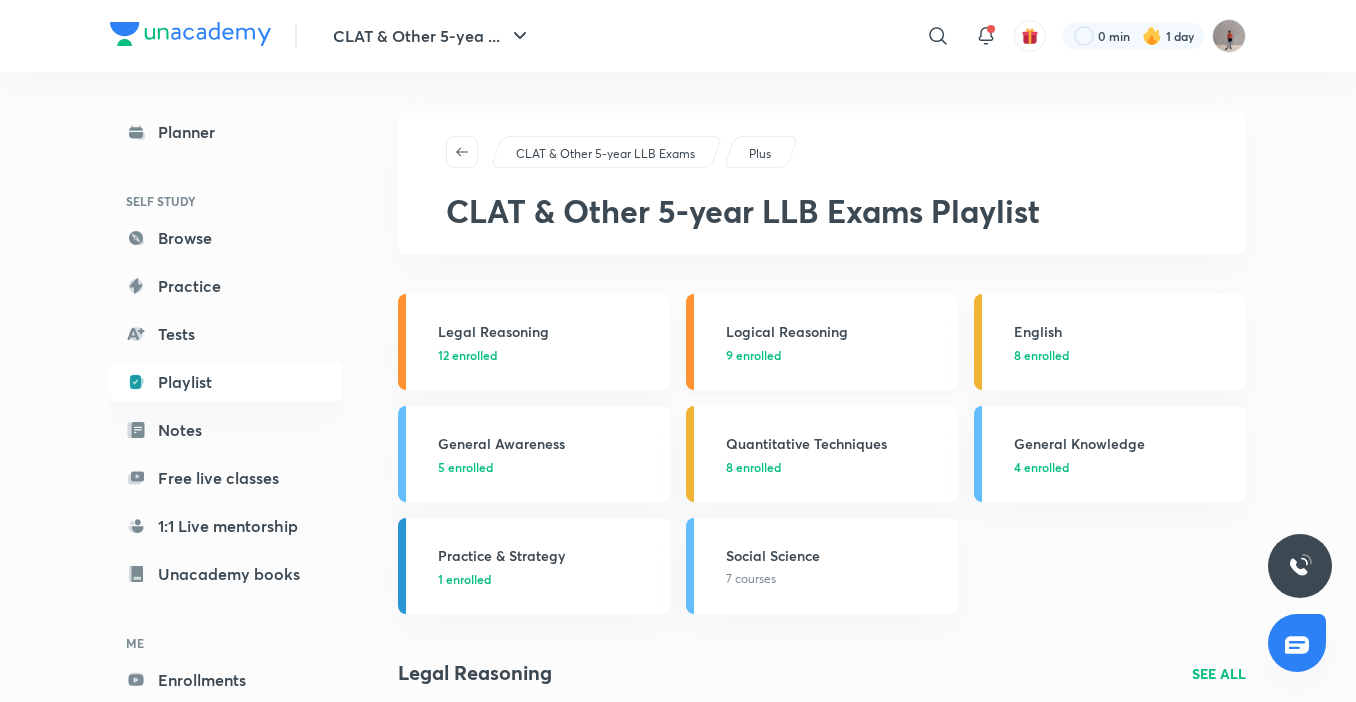 click on "Logical Reasoning" at bounding box center [836, 331] 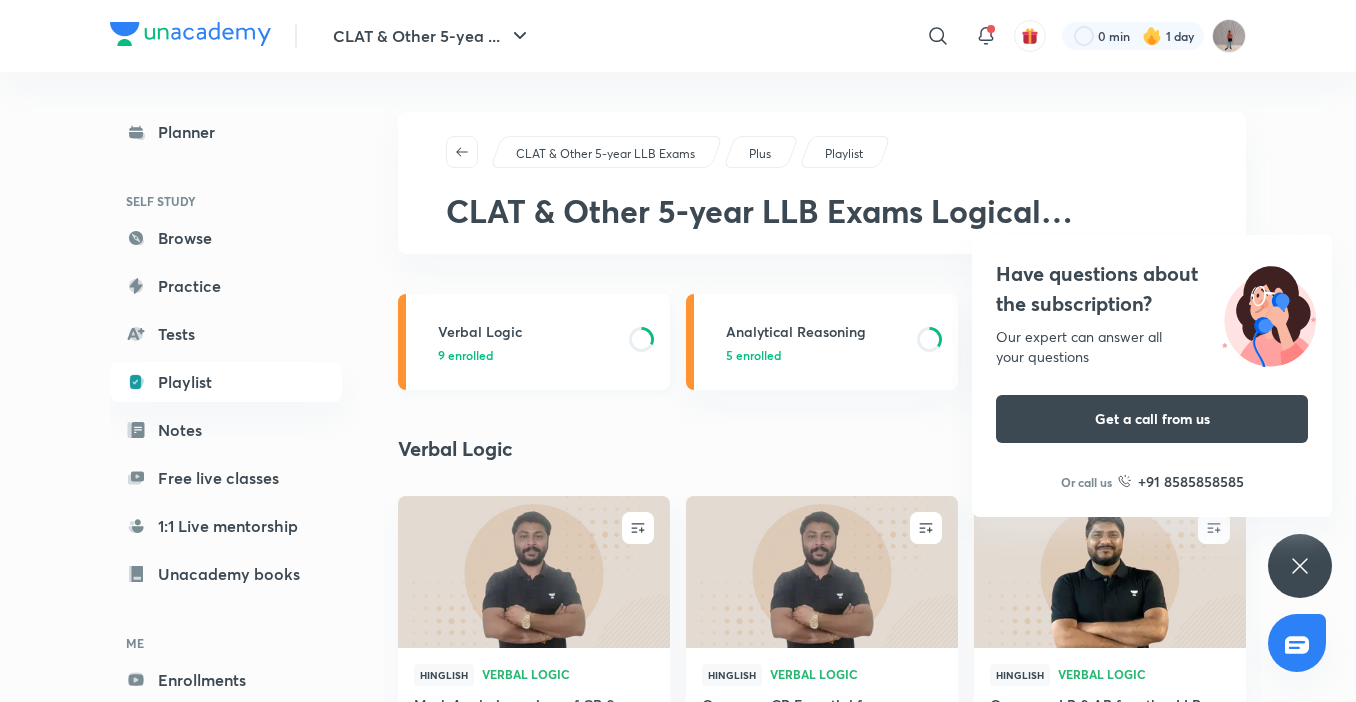 click on "Verbal Logic 9 enrolled" at bounding box center [534, 342] 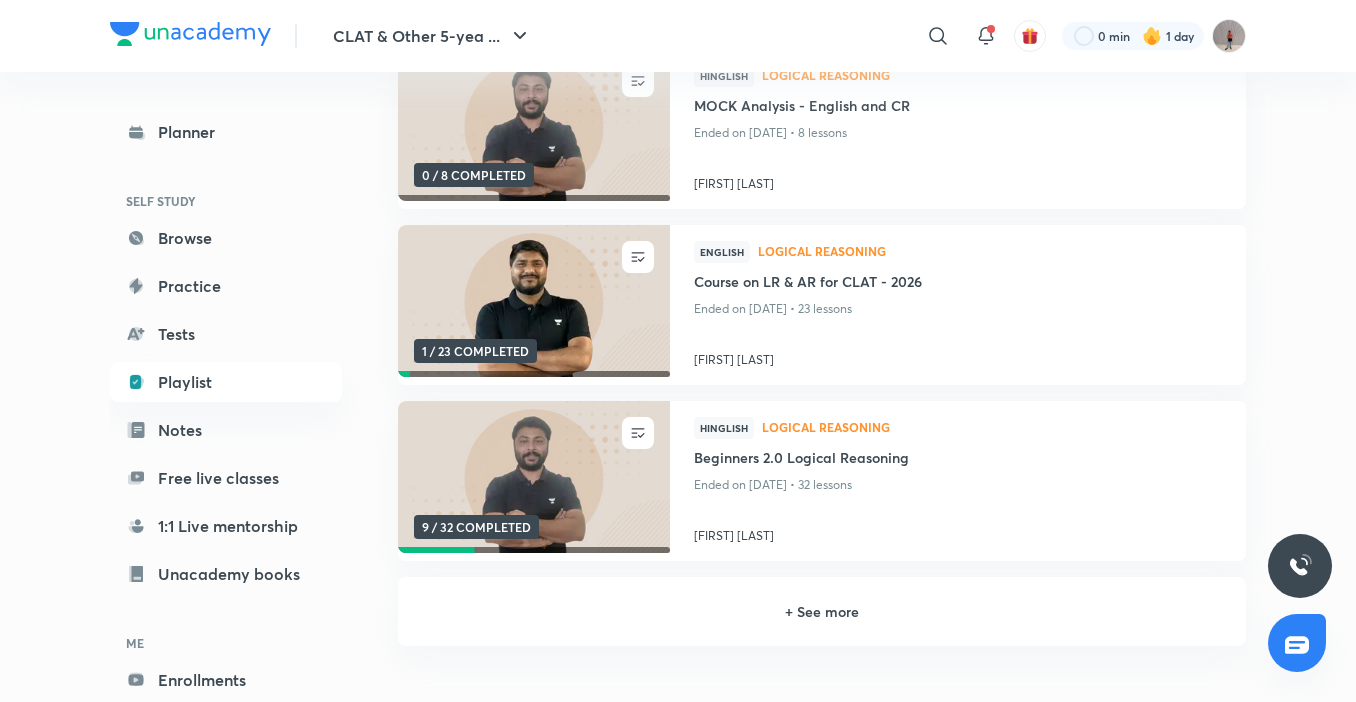 scroll, scrollTop: 300, scrollLeft: 0, axis: vertical 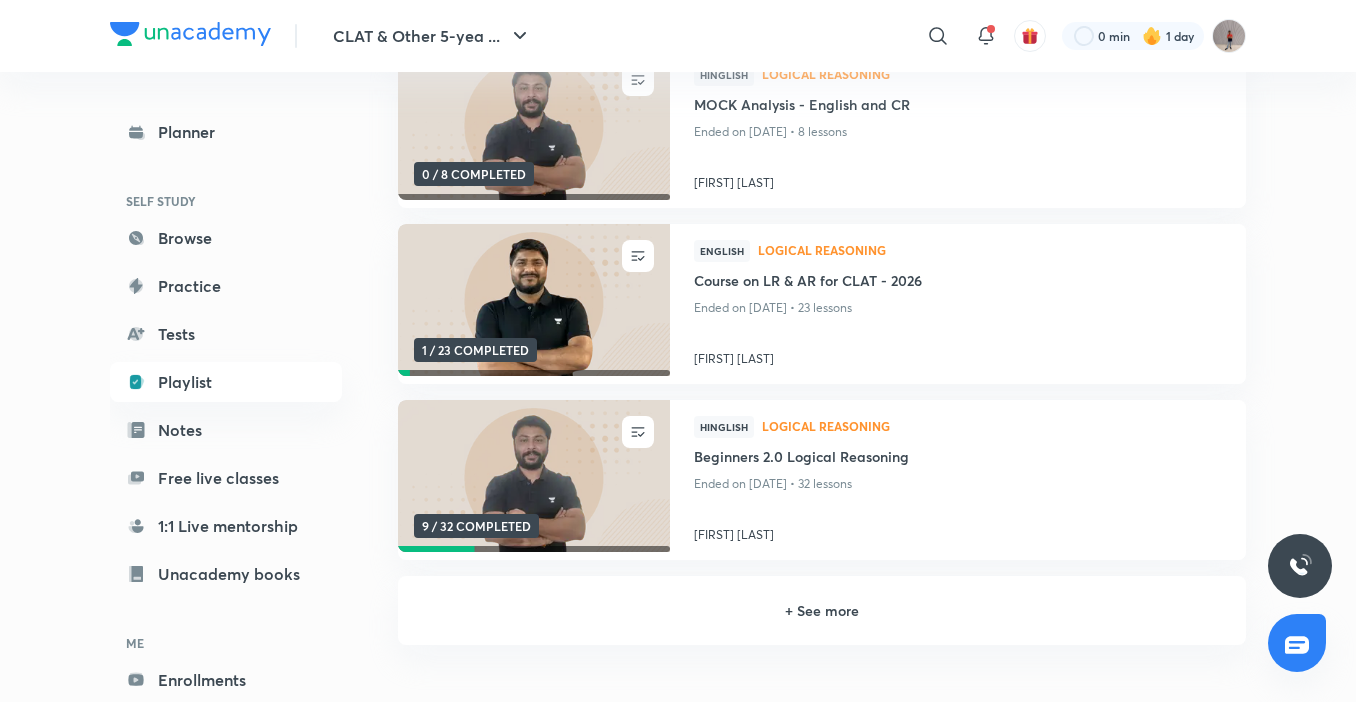 click on "+ See more" at bounding box center [822, 610] 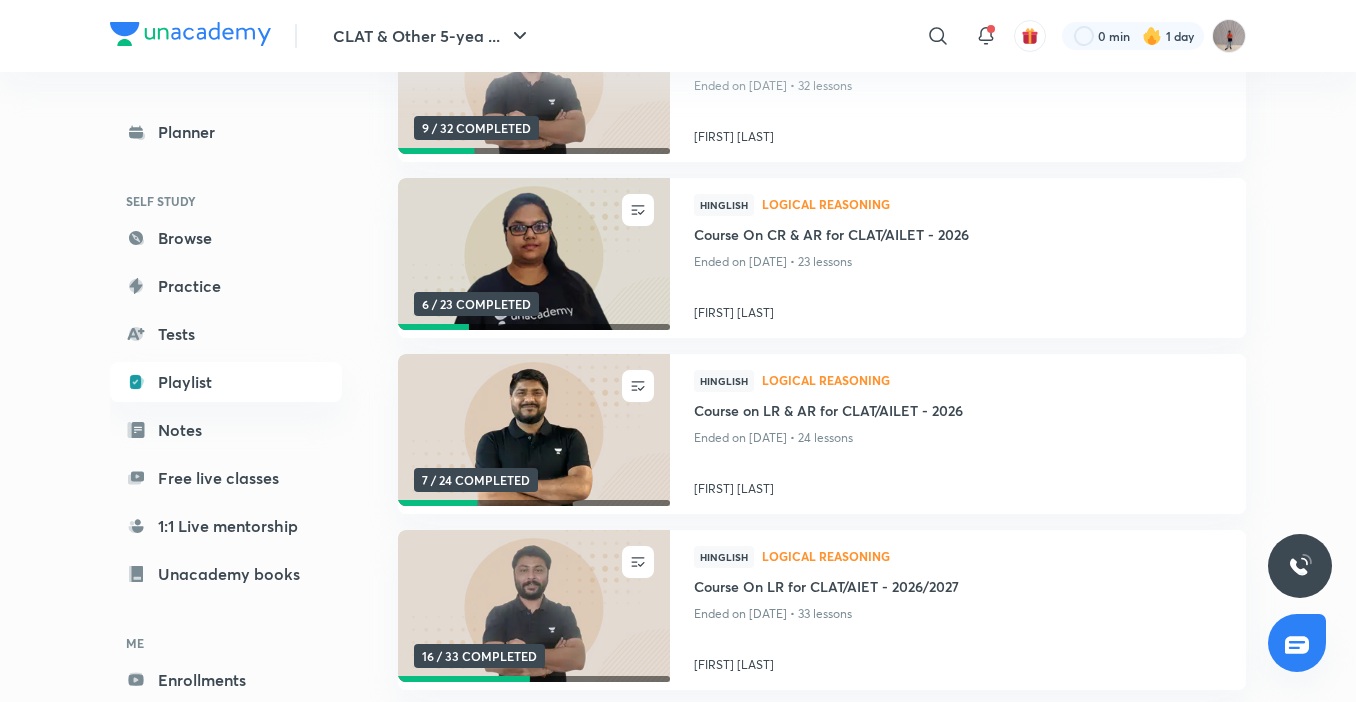 scroll, scrollTop: 643, scrollLeft: 0, axis: vertical 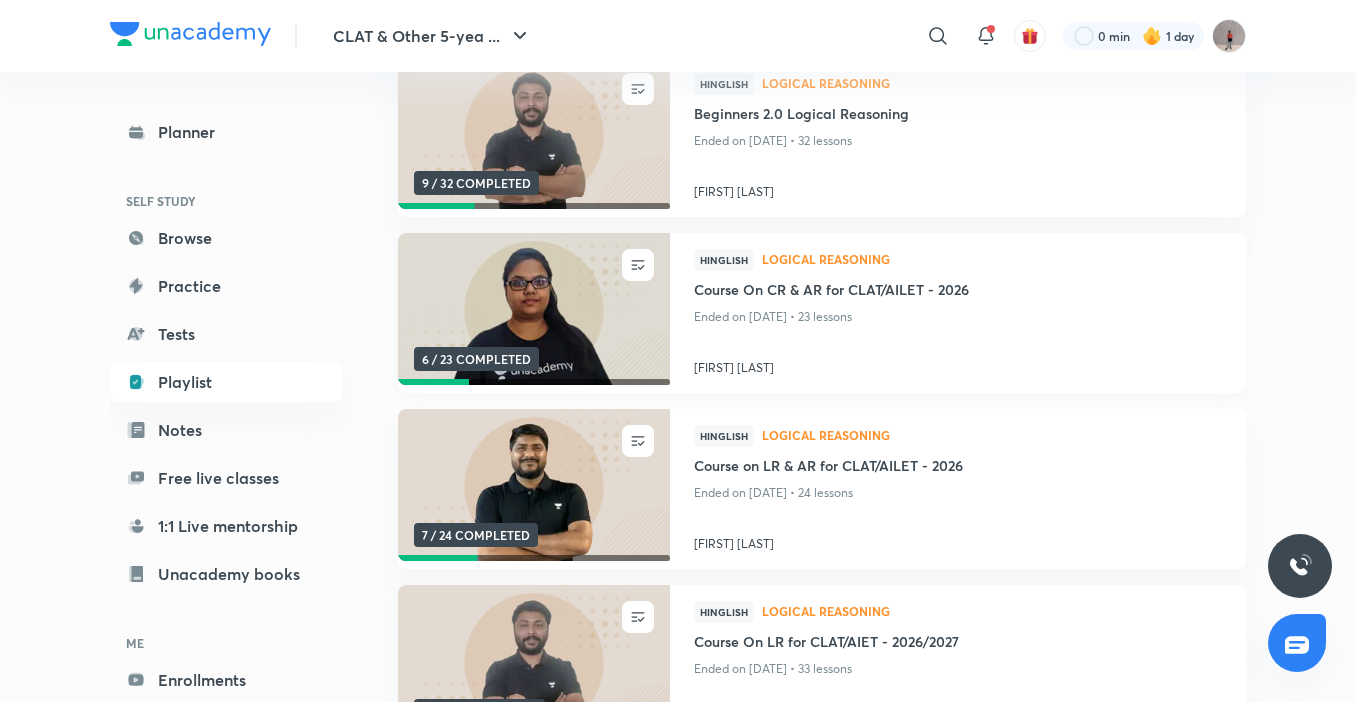 click on "Ended on Aug 1, 2025 • 23 lessons" at bounding box center [958, 317] 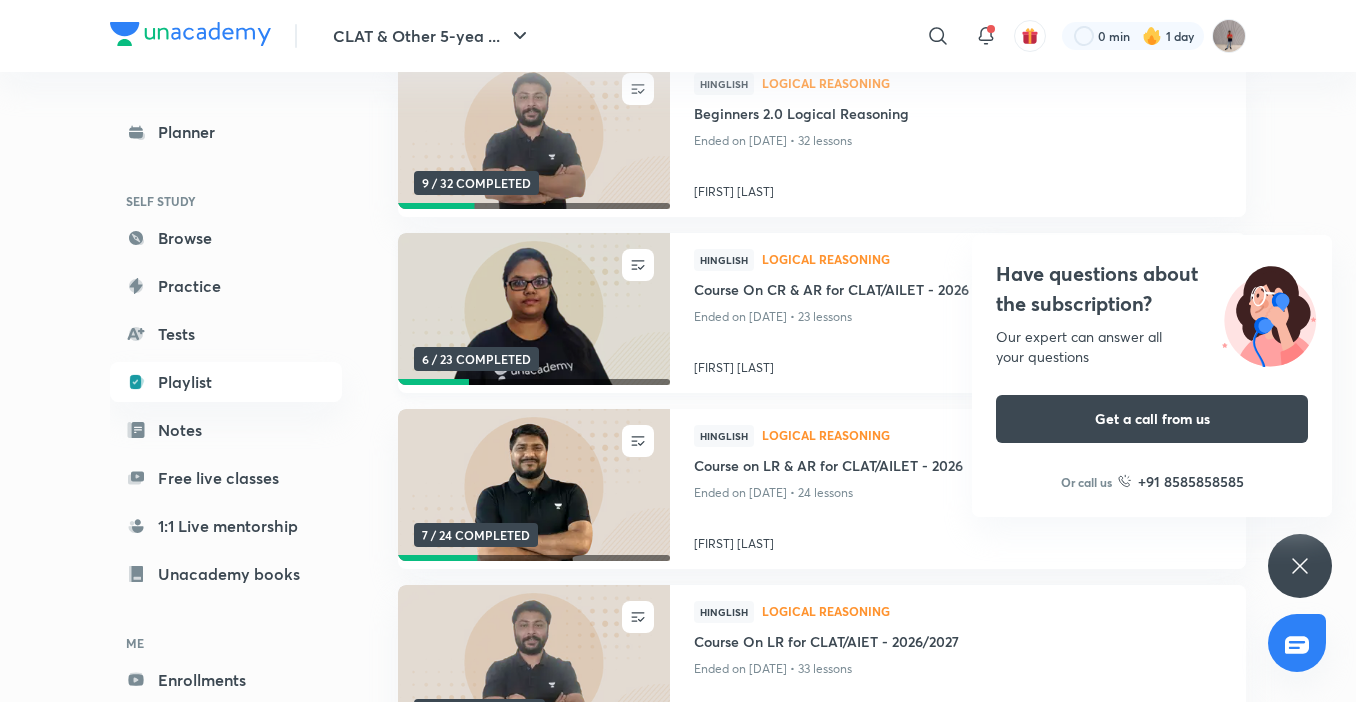 click on "Course On CR & AR for CLAT/AILET - 2026" at bounding box center [958, 291] 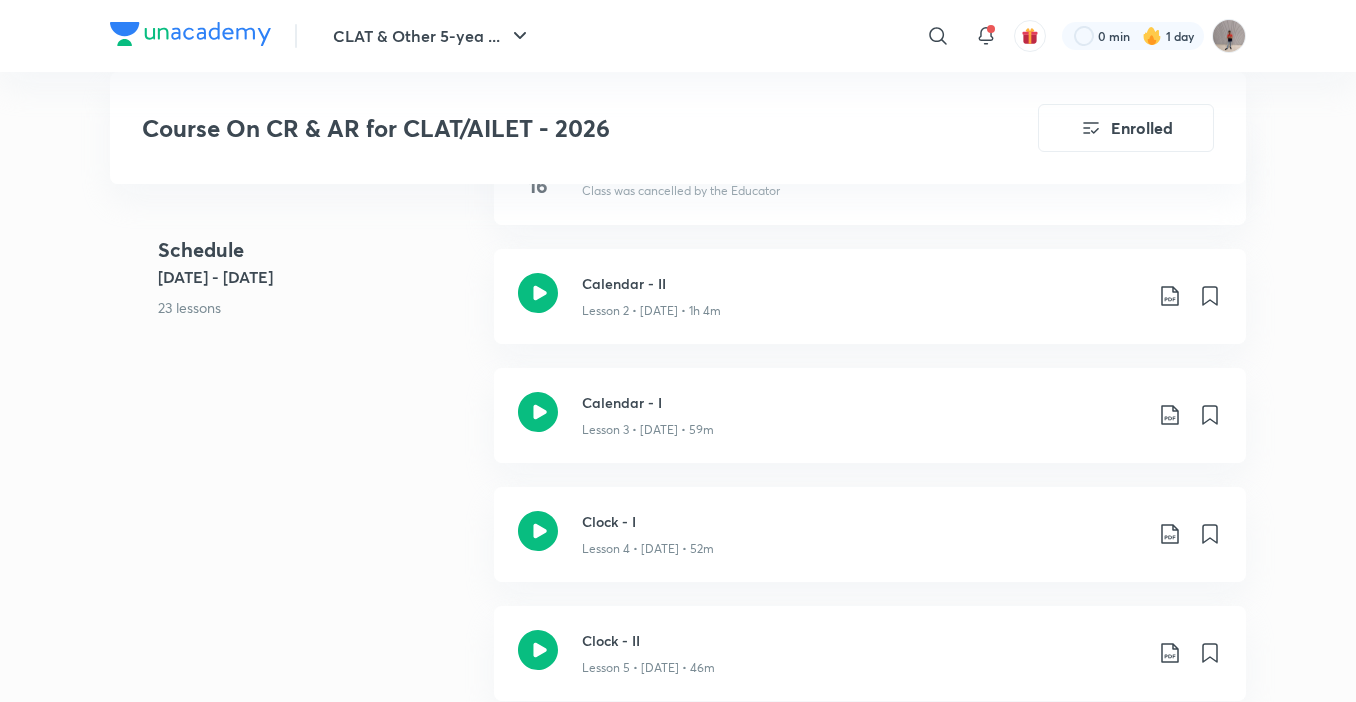 scroll, scrollTop: 1262, scrollLeft: 0, axis: vertical 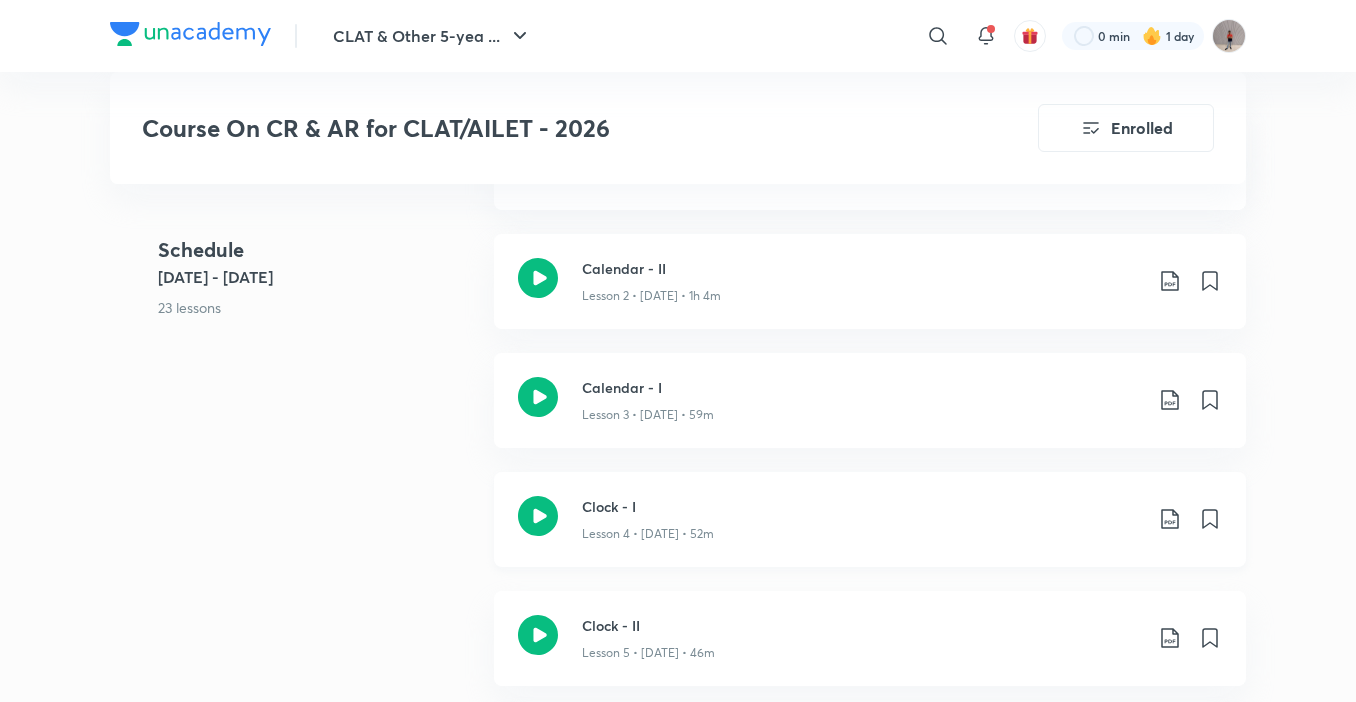 click on "Clock - I Lesson 4  •  May 31  •  52m" at bounding box center (870, 519) 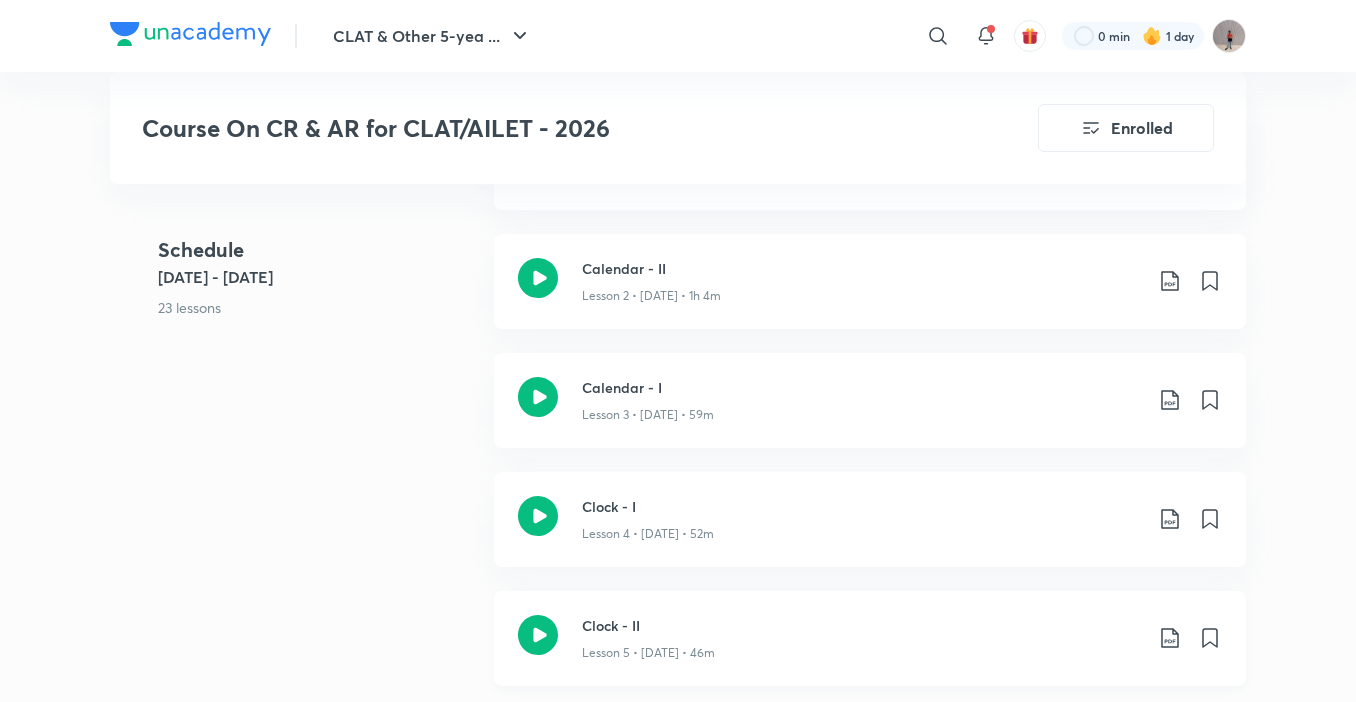 click on "Clock - II" at bounding box center (862, 625) 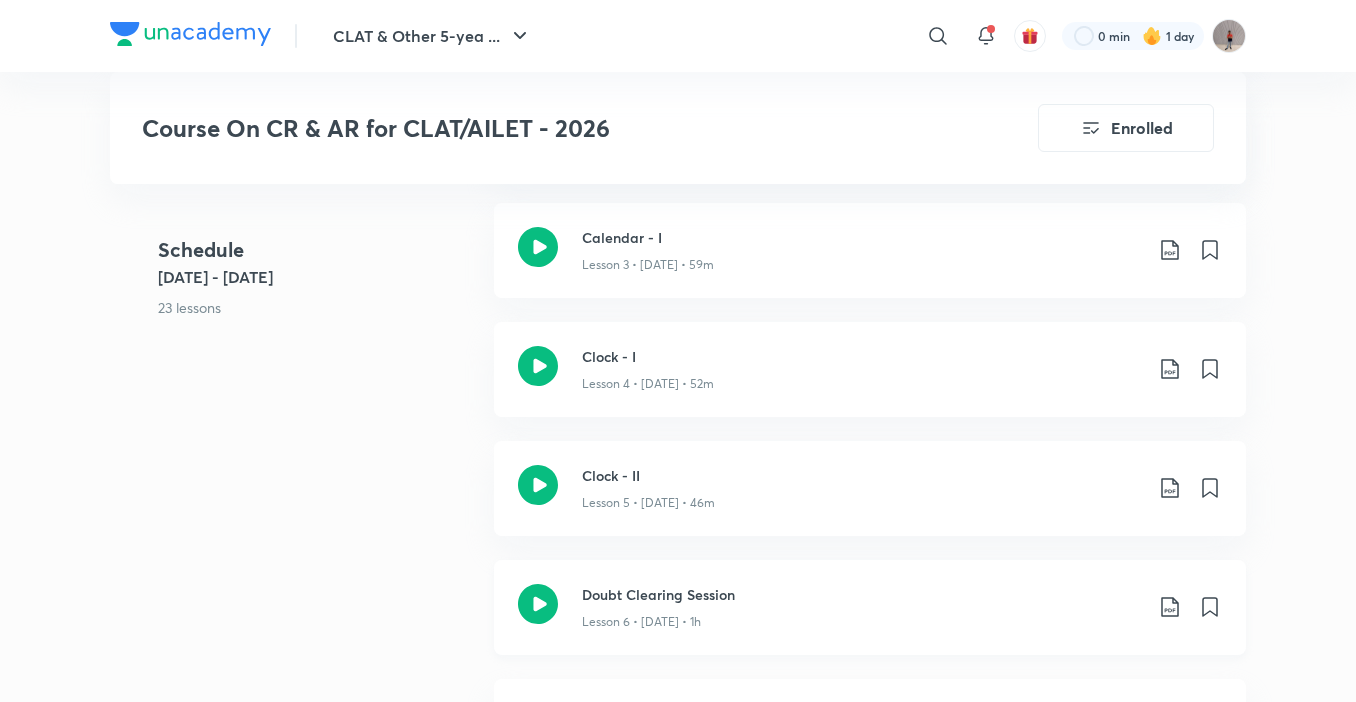 scroll, scrollTop: 0, scrollLeft: 0, axis: both 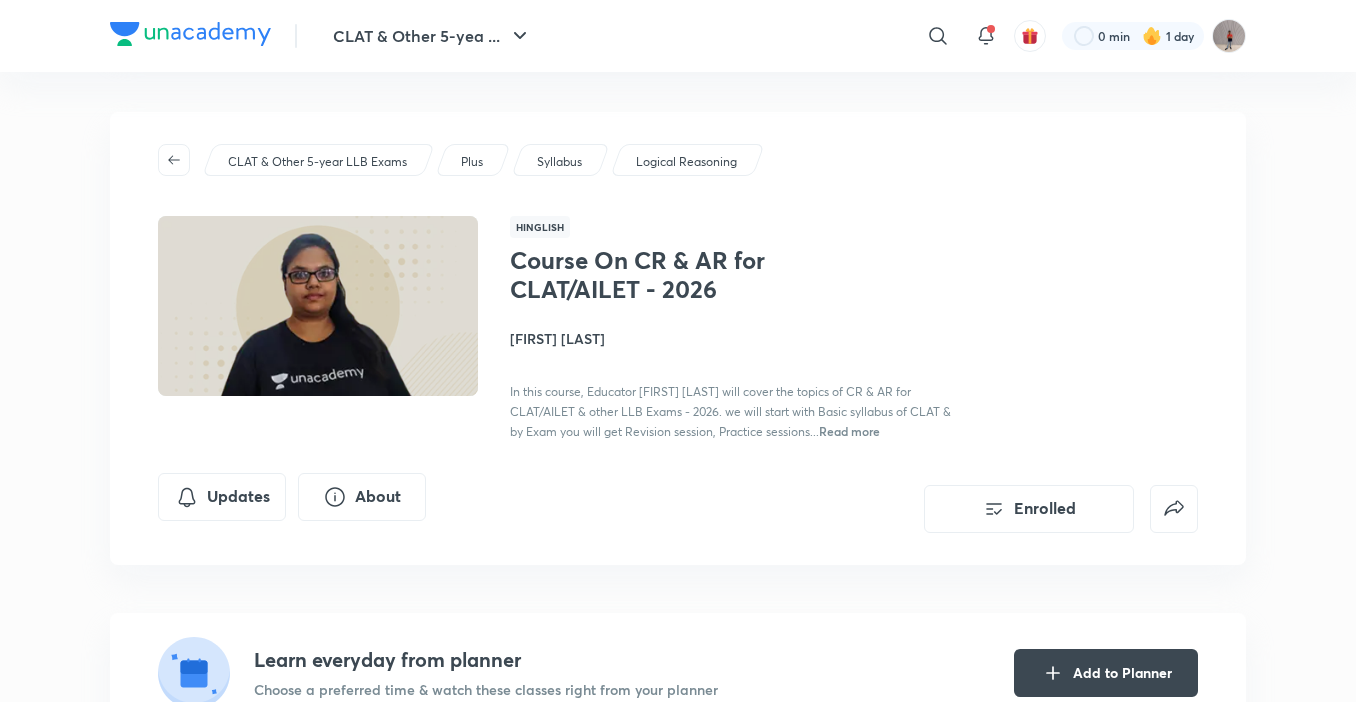 click on "Course On CR & AR for CLAT/AILET - 2026 Enrolled CLAT & Other 5-year LLB Exams Plus Syllabus Logical Reasoning Hinglish Course On CR & AR for CLAT/AILET - 2026 Kriti Singh In this course, Educator Kriti Singh will cover the topics of CR & AR for CLAT/AILET & other LLB Exams - 2026. we will start with Basic syllabus of CLAT & by Exam you will get Revision session, Practice sessions...  Read more Updates About Enrolled Learn everyday from planner Choose a preferred time & watch these classes right from your planner Add to Planner" at bounding box center [678, 422] 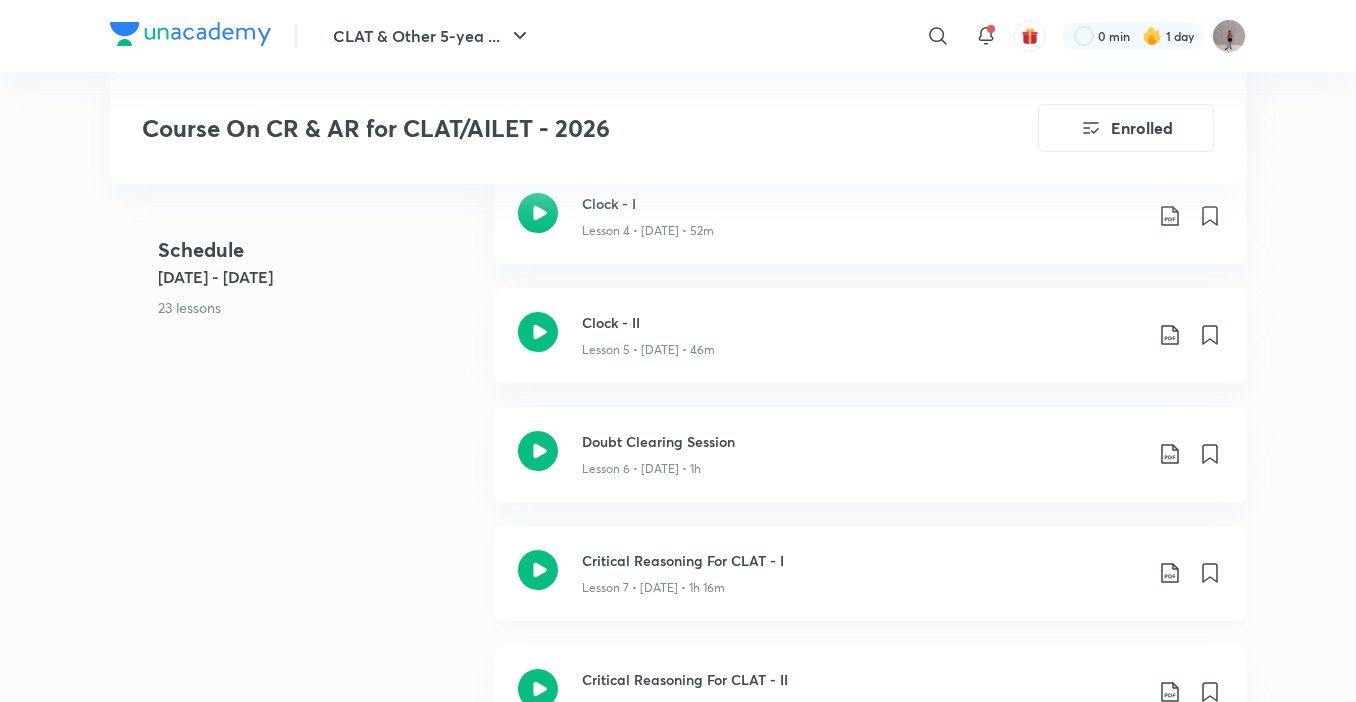 scroll, scrollTop: 1588, scrollLeft: 0, axis: vertical 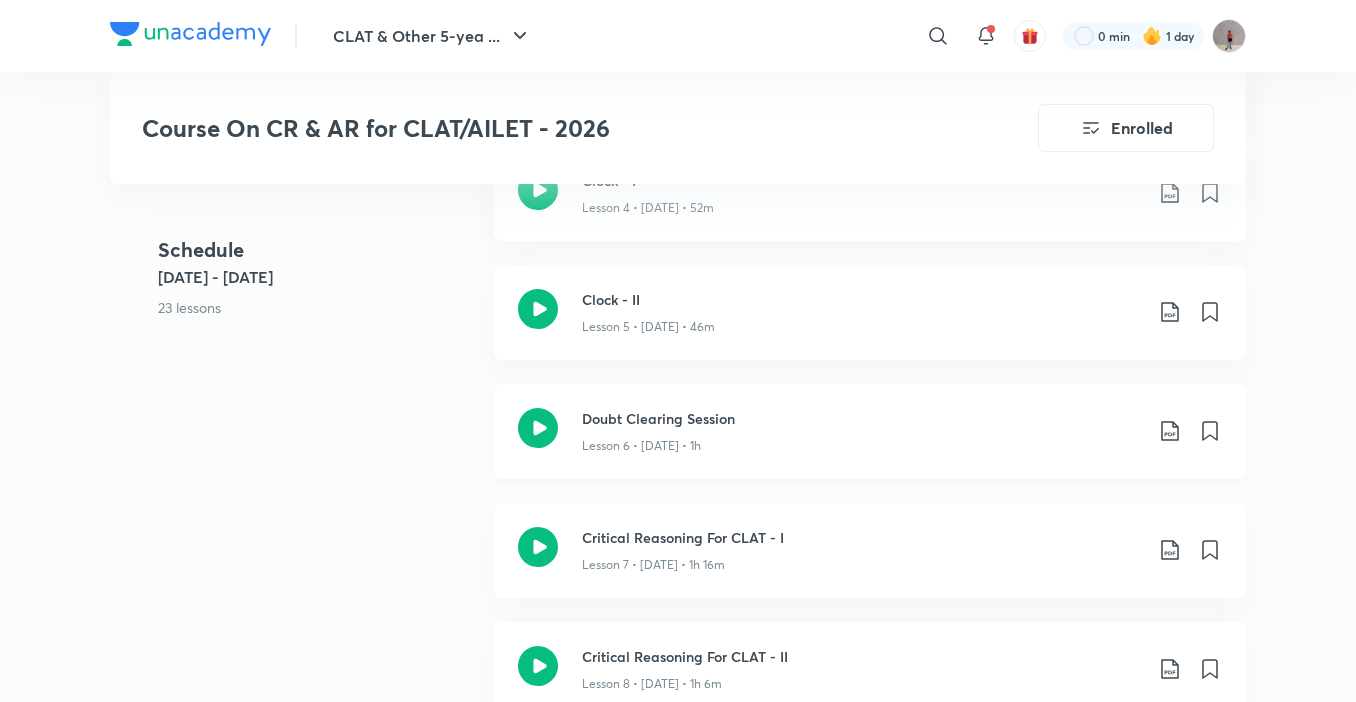 click 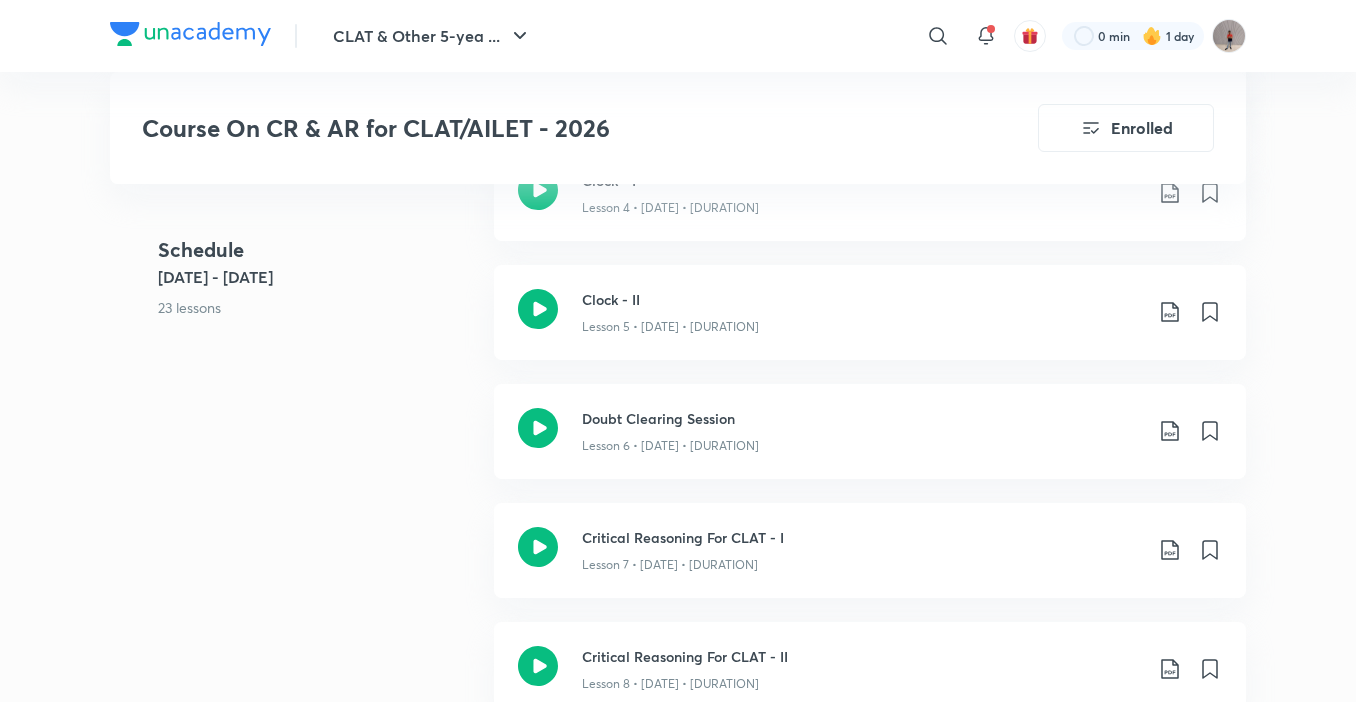 scroll, scrollTop: 1588, scrollLeft: 0, axis: vertical 